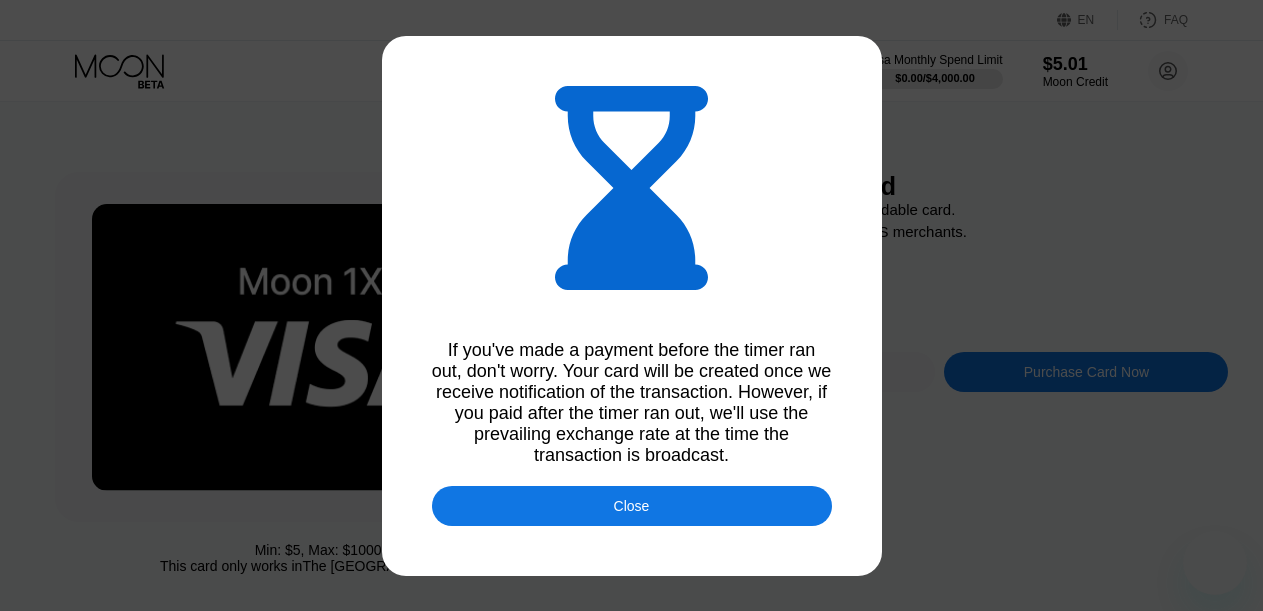scroll, scrollTop: 0, scrollLeft: 0, axis: both 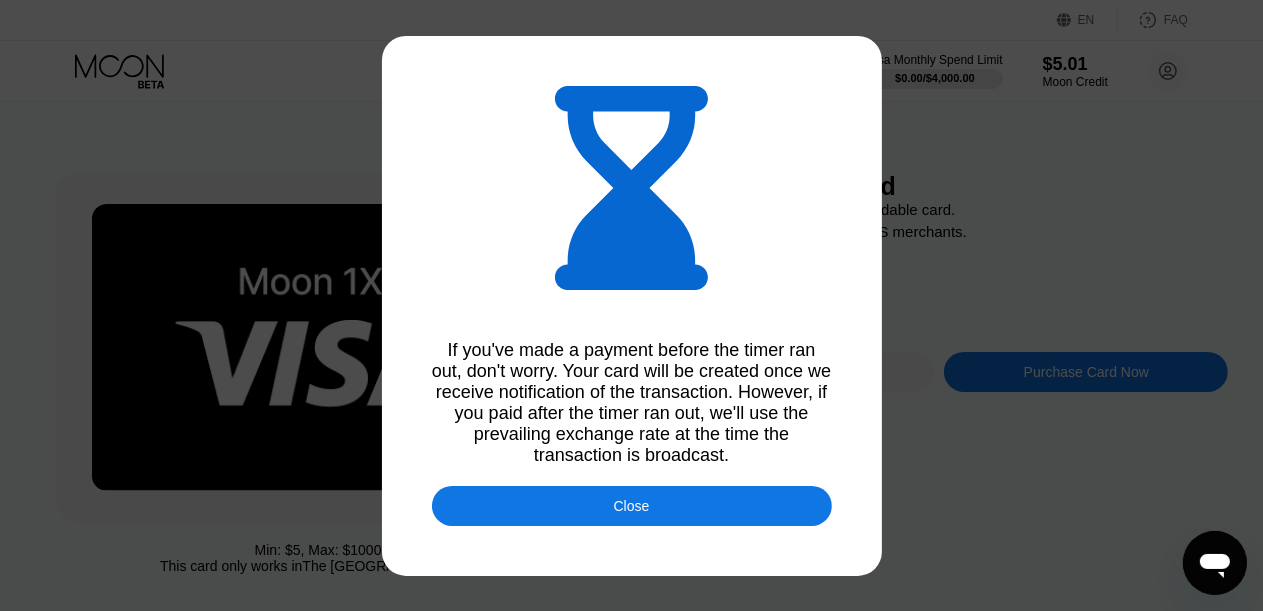 click on "Close" at bounding box center [632, 506] 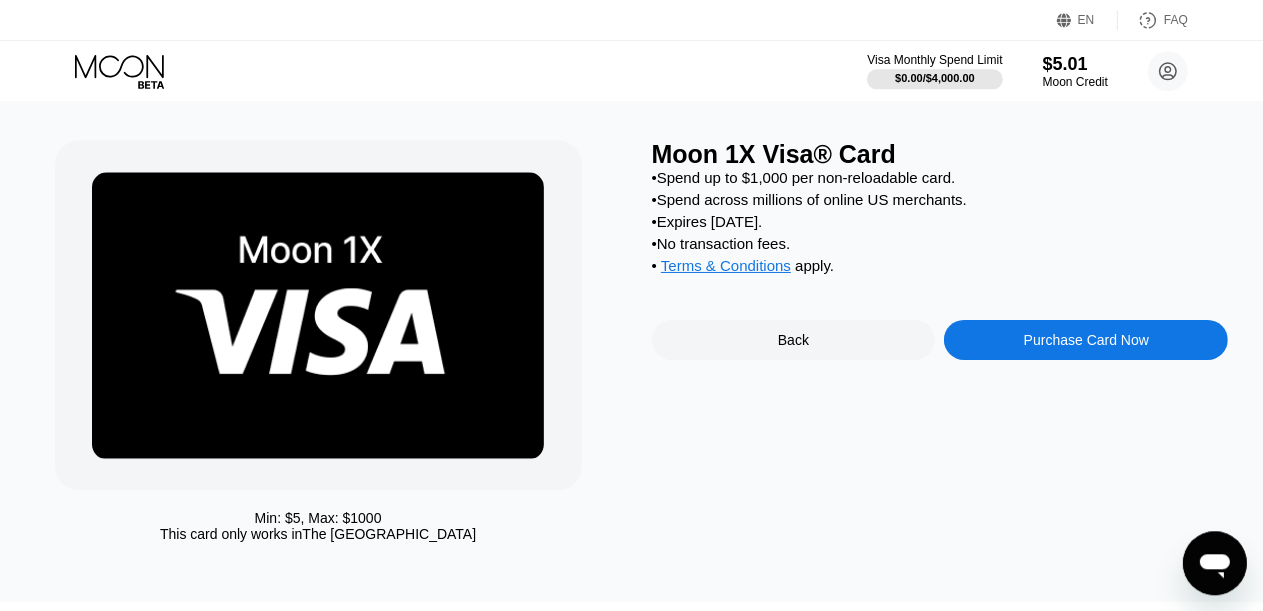 scroll, scrollTop: 0, scrollLeft: 0, axis: both 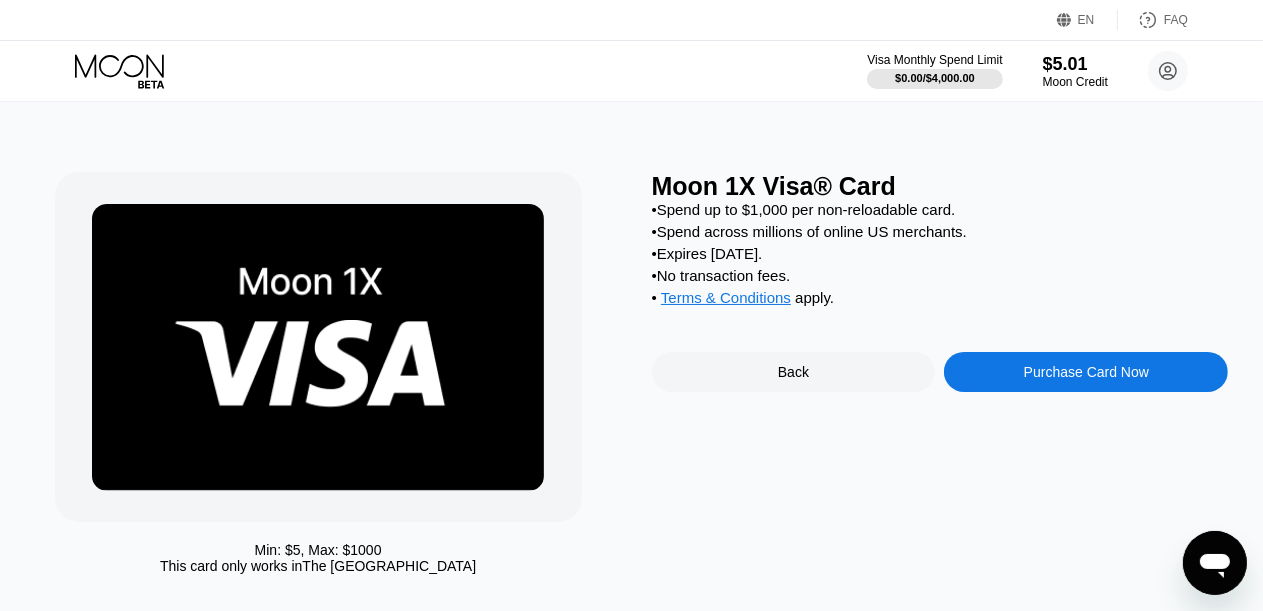 click on "Purchase Card Now" at bounding box center [1086, 372] 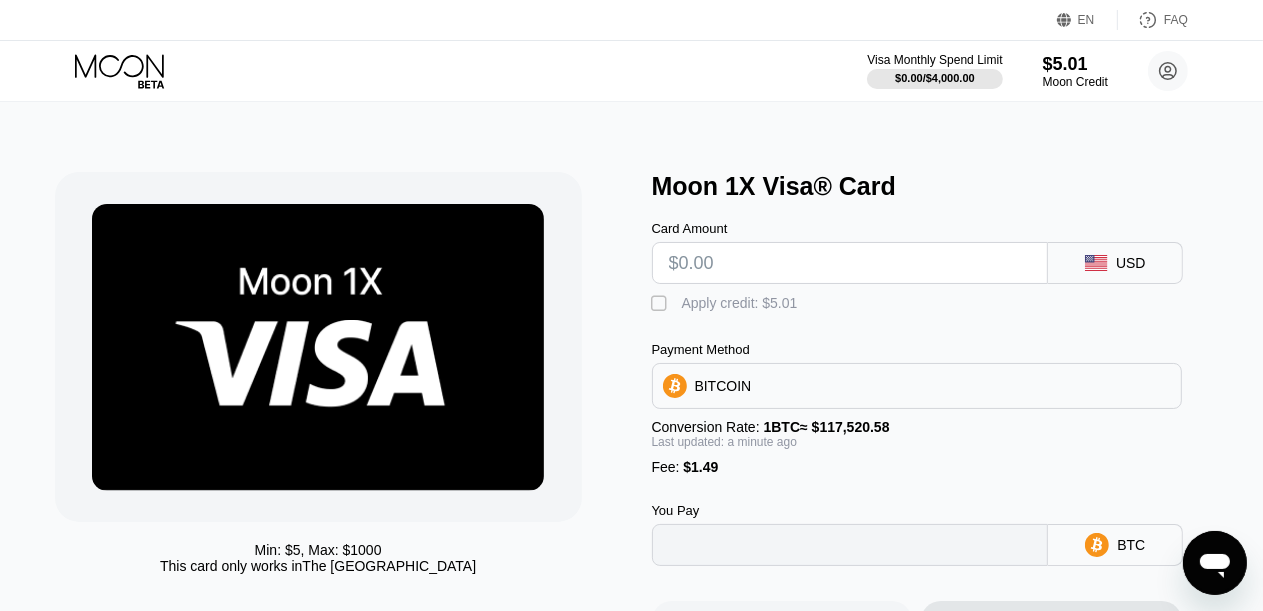 type on "0" 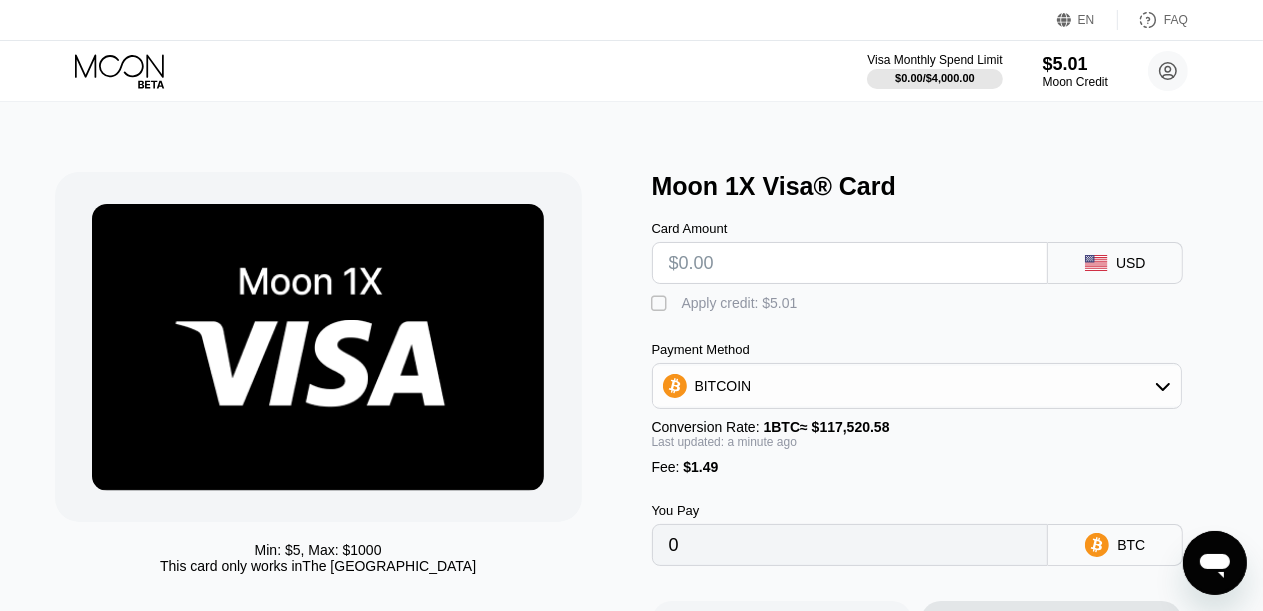 click on "" at bounding box center [662, 304] 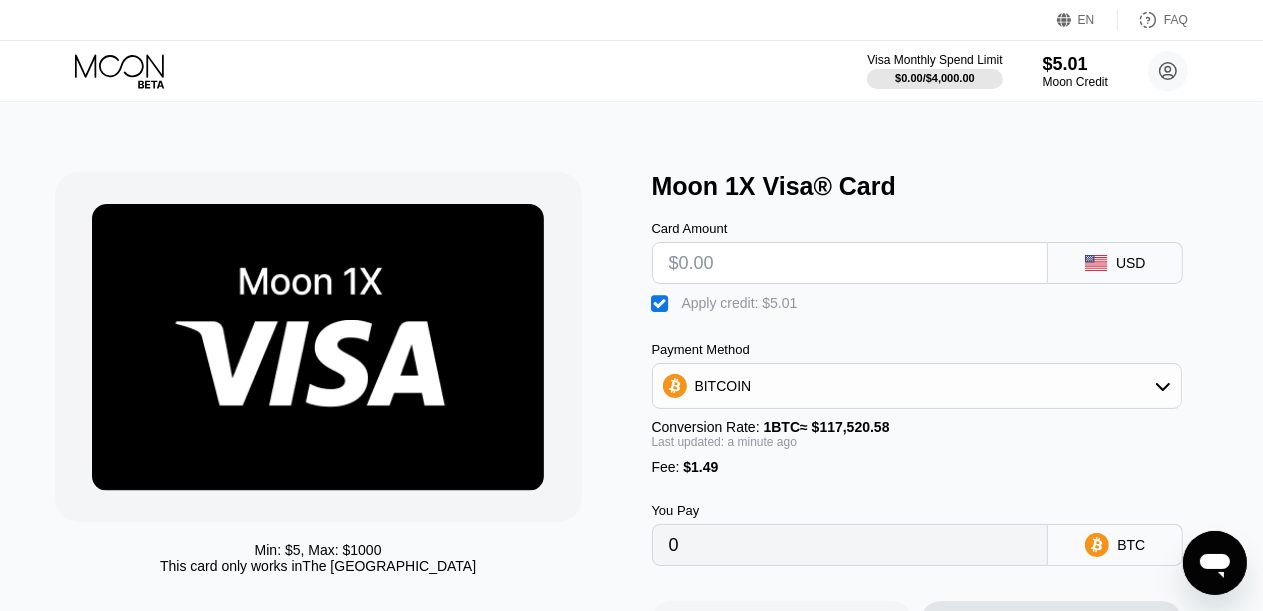 click at bounding box center [850, 263] 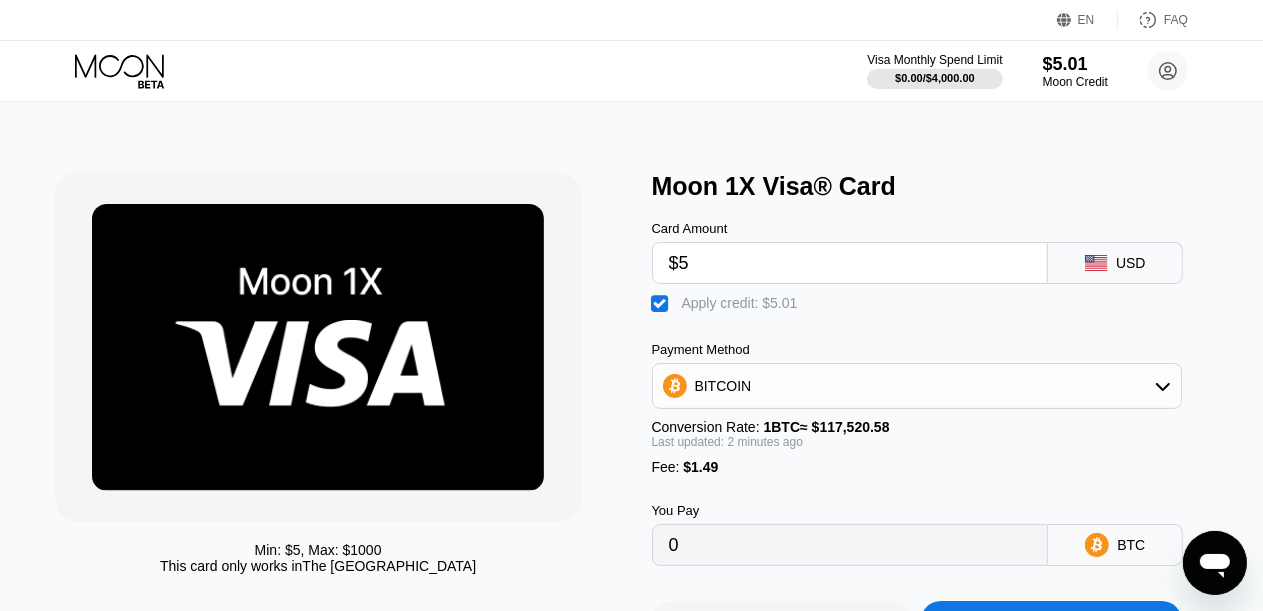 type on "0.00001259" 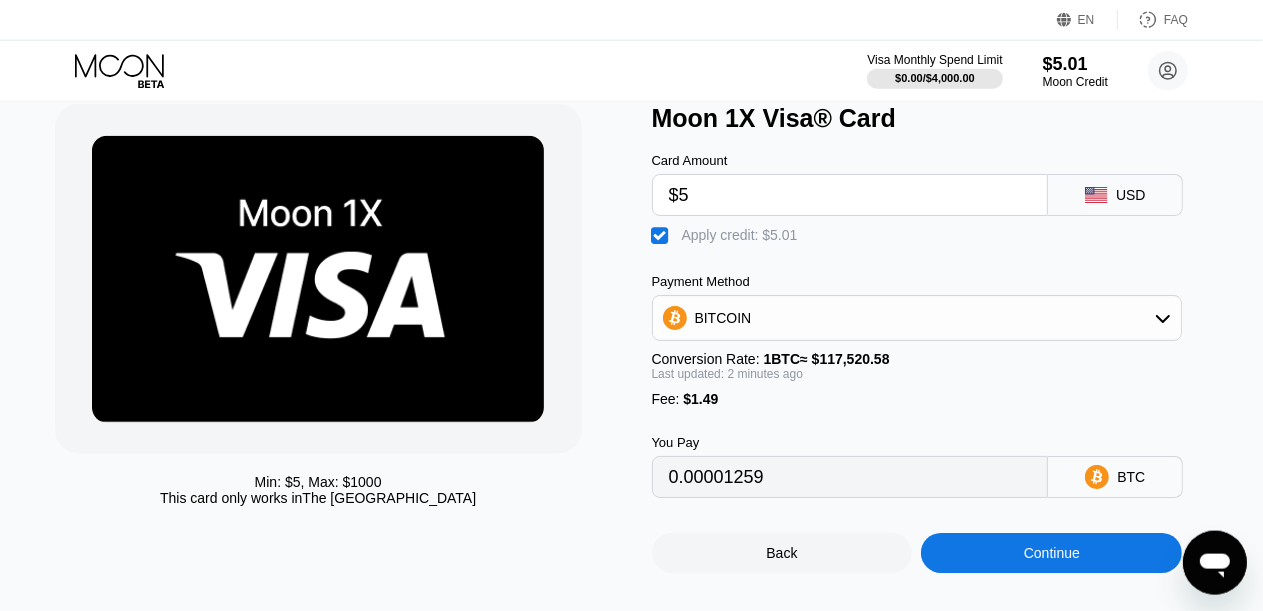 scroll, scrollTop: 105, scrollLeft: 0, axis: vertical 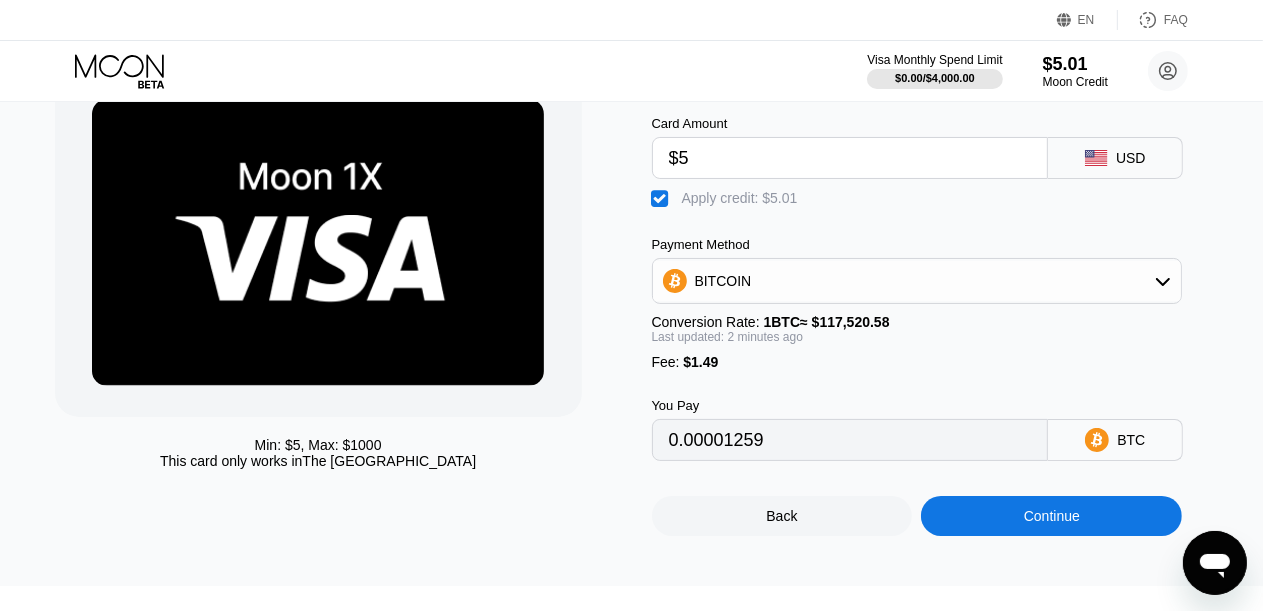type on "$5" 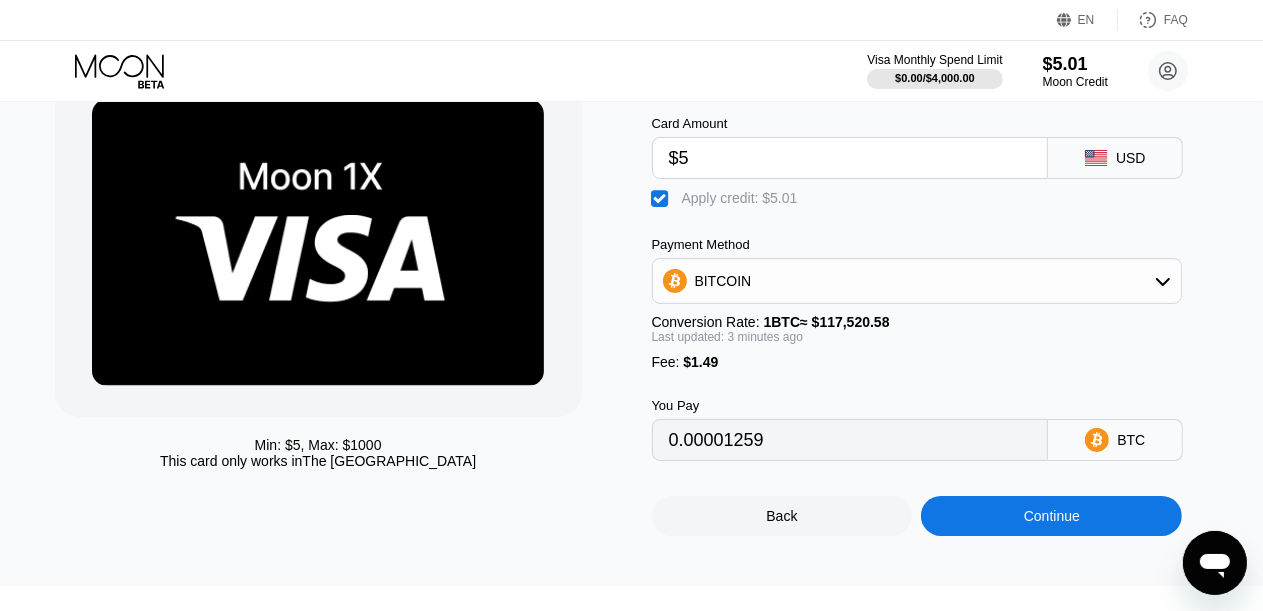 type on "0.0000126" 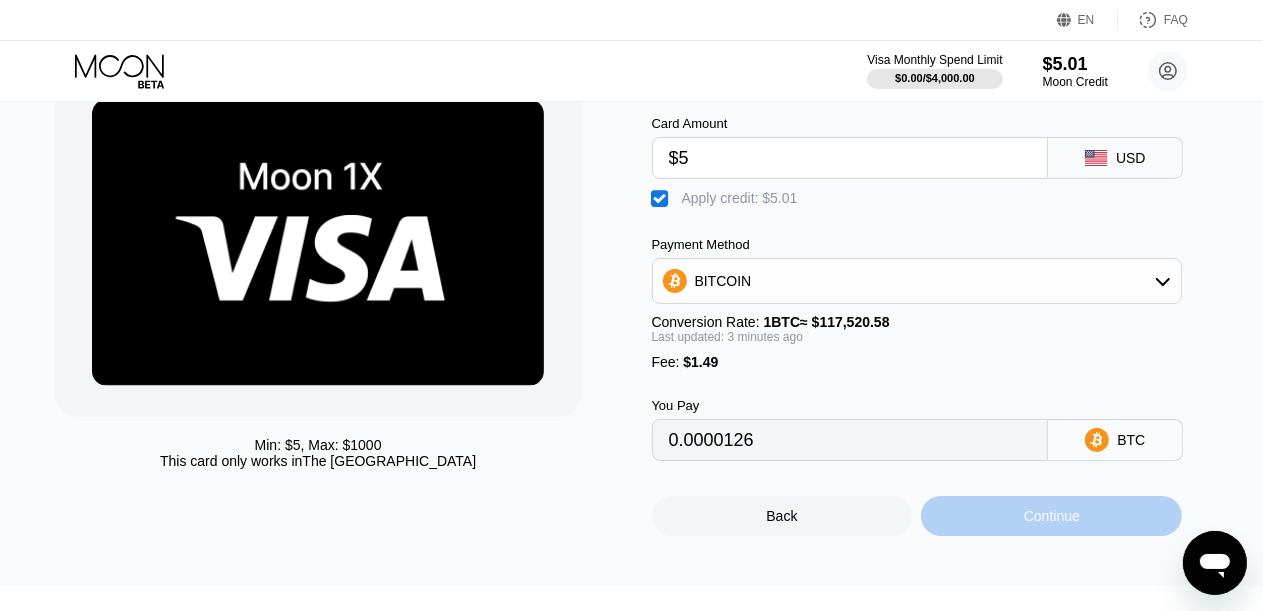 click on "Continue" at bounding box center [1052, 516] 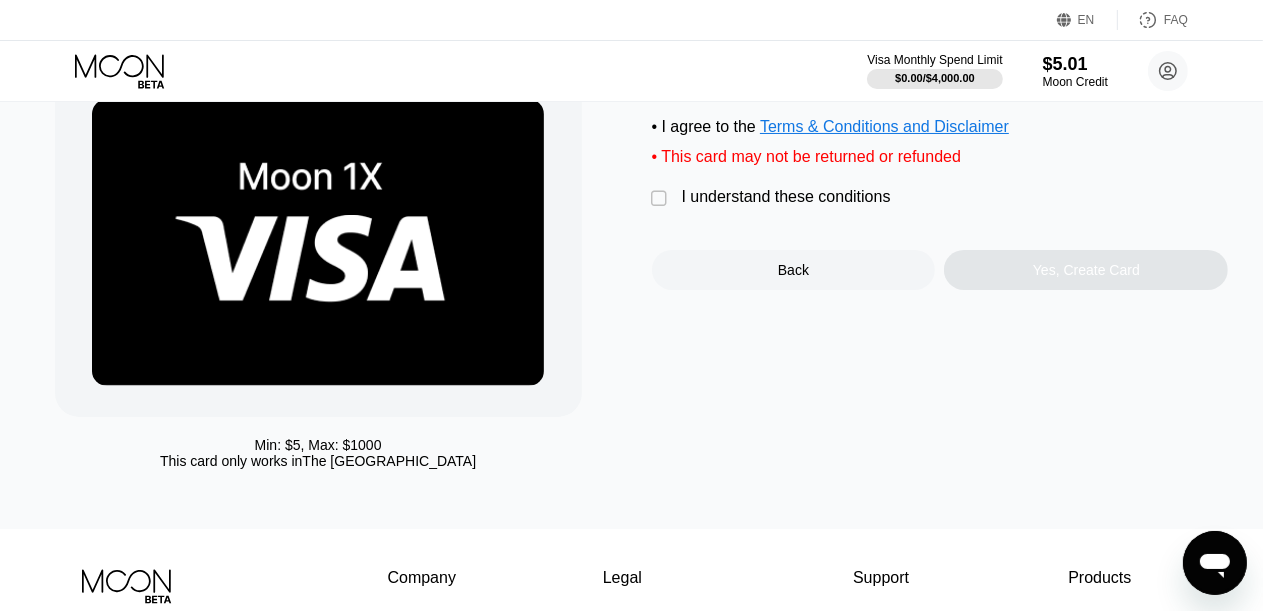 scroll, scrollTop: 0, scrollLeft: 0, axis: both 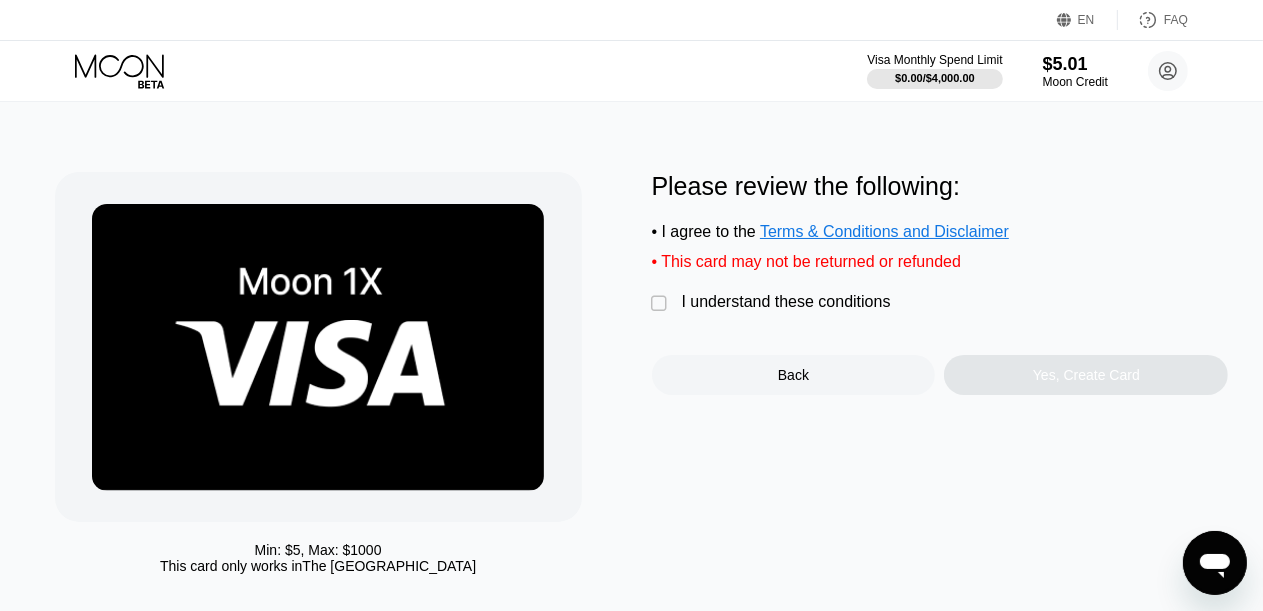 click on "" at bounding box center (662, 304) 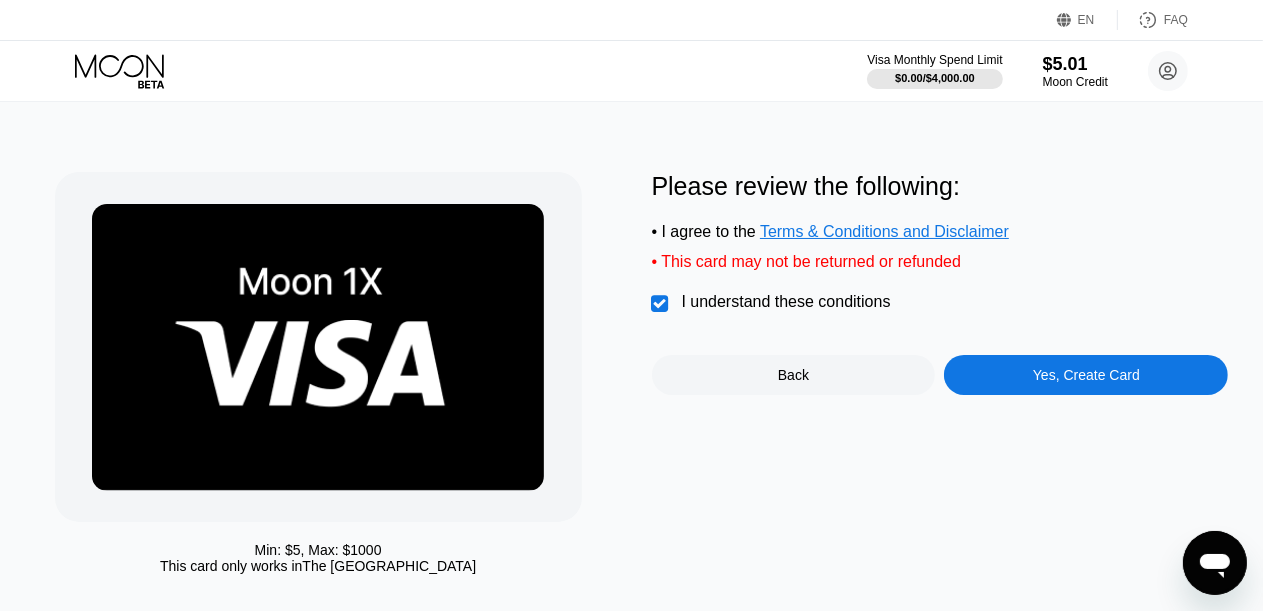 click on "Yes, Create Card" at bounding box center [1086, 375] 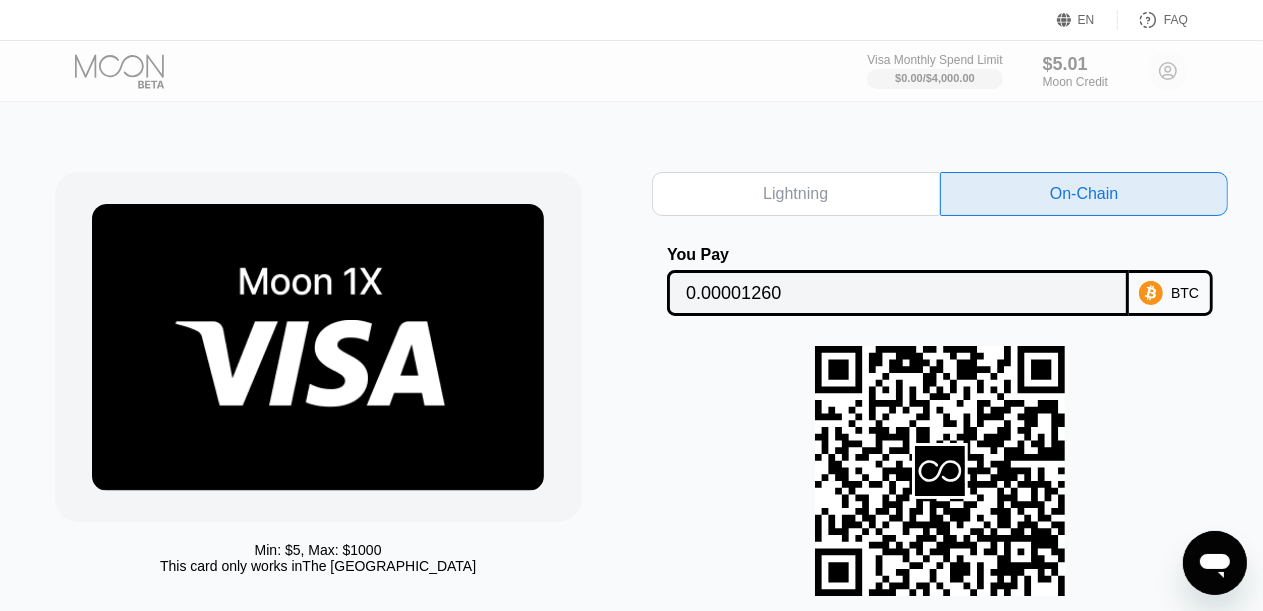 click on "On-Chain" at bounding box center (1084, 194) 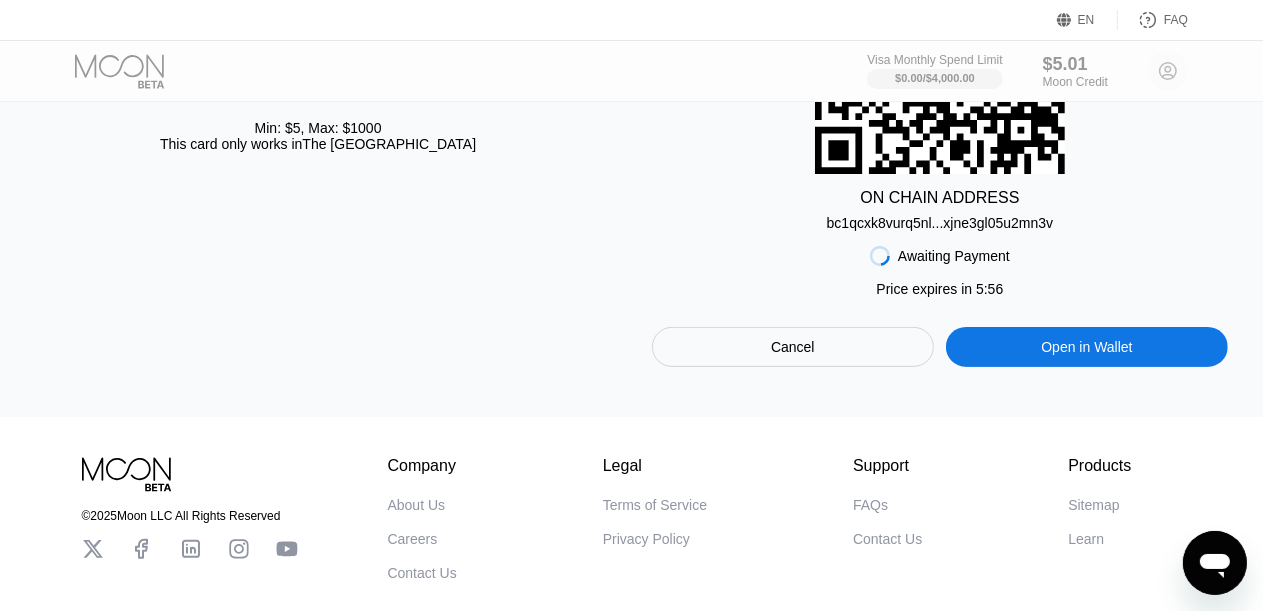 scroll, scrollTop: 15, scrollLeft: 0, axis: vertical 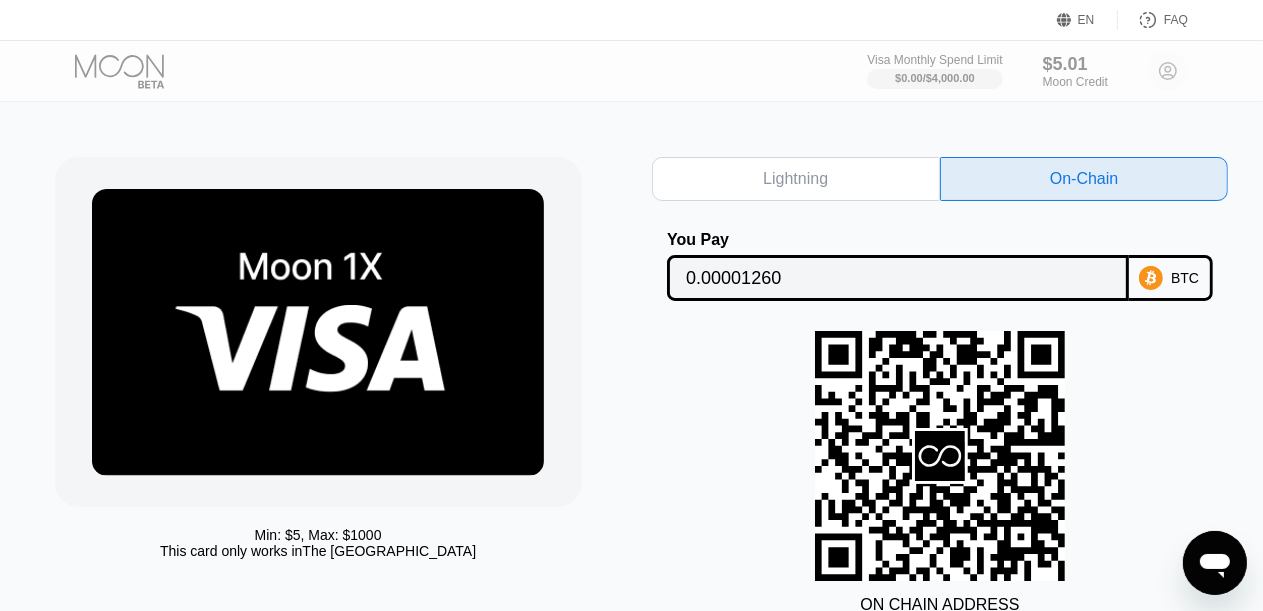 click 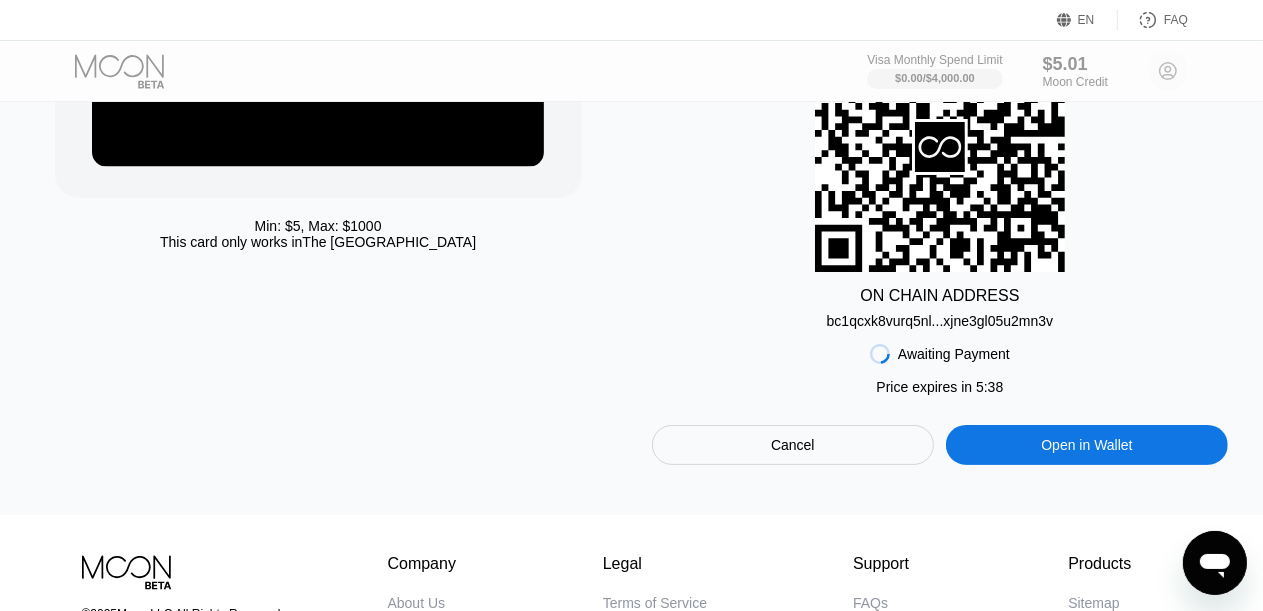 scroll, scrollTop: 332, scrollLeft: 0, axis: vertical 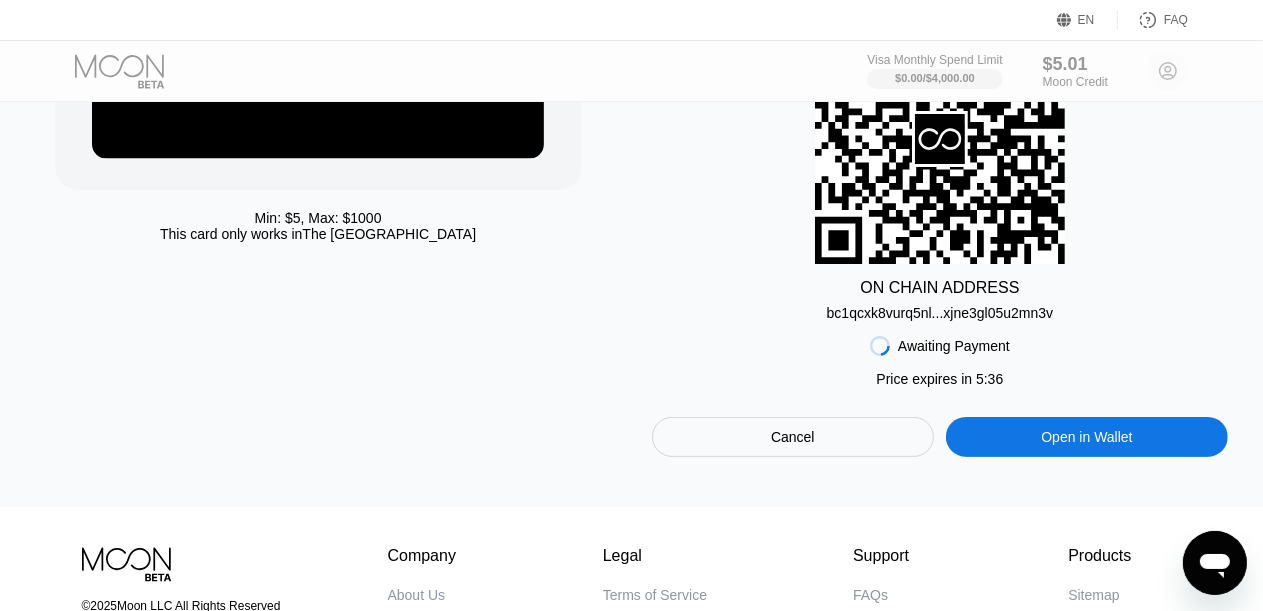 click on "bc1qcxk8vurq5nl...xjne3gl05u2mn3v" at bounding box center [940, 313] 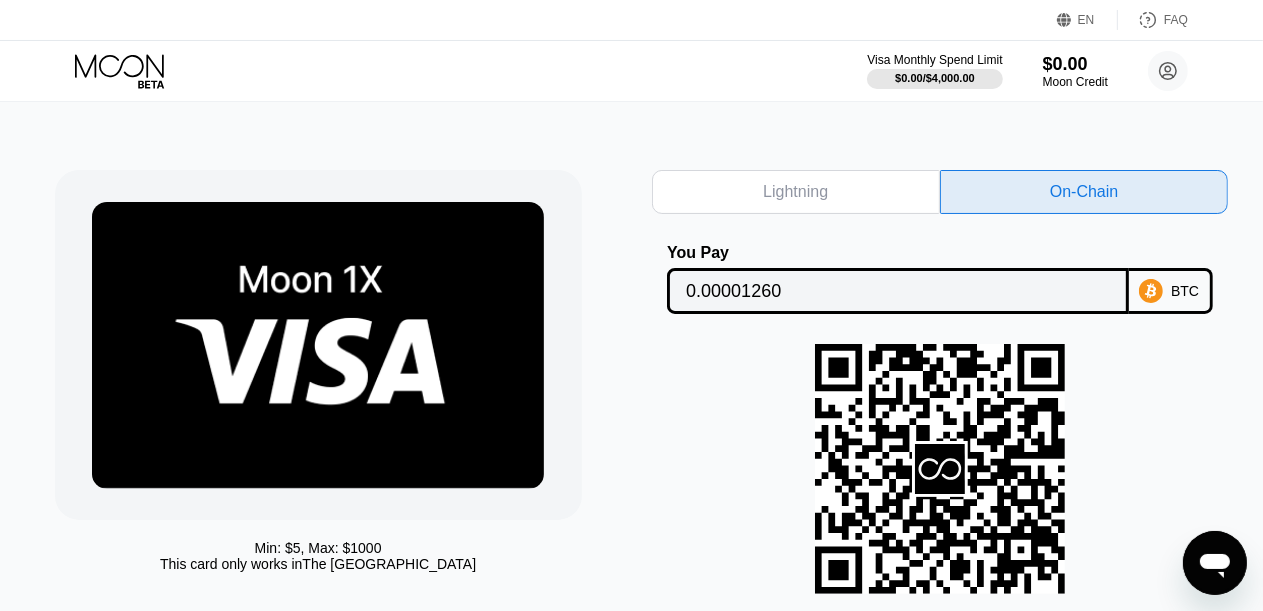 scroll, scrollTop: 0, scrollLeft: 0, axis: both 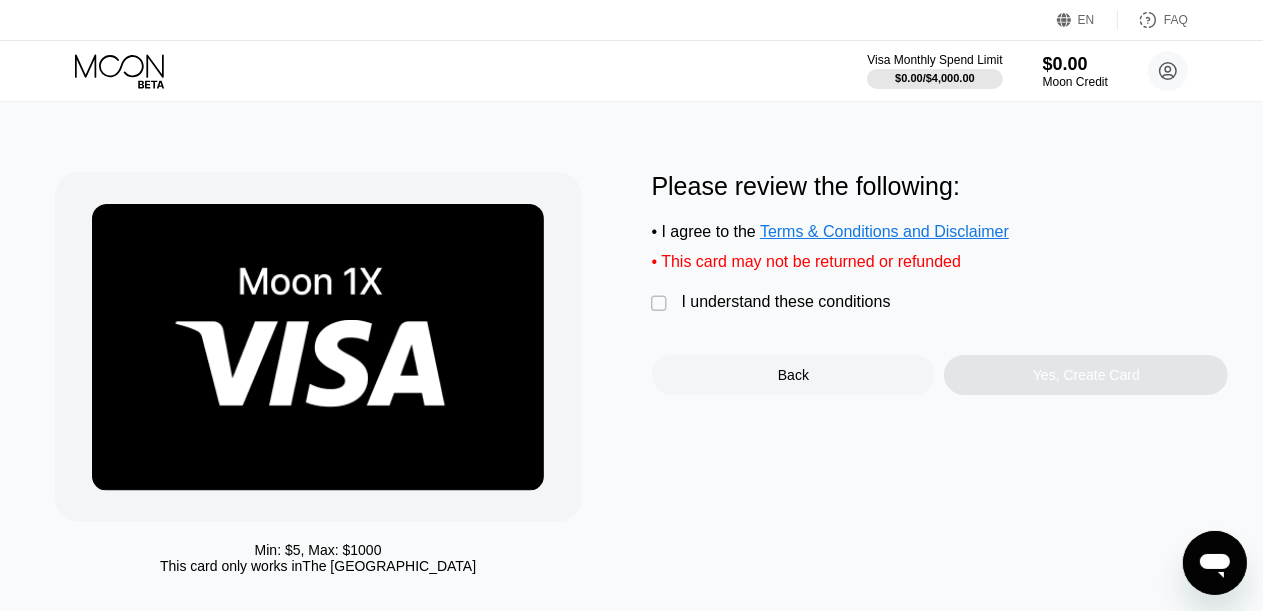 click on "" at bounding box center [662, 304] 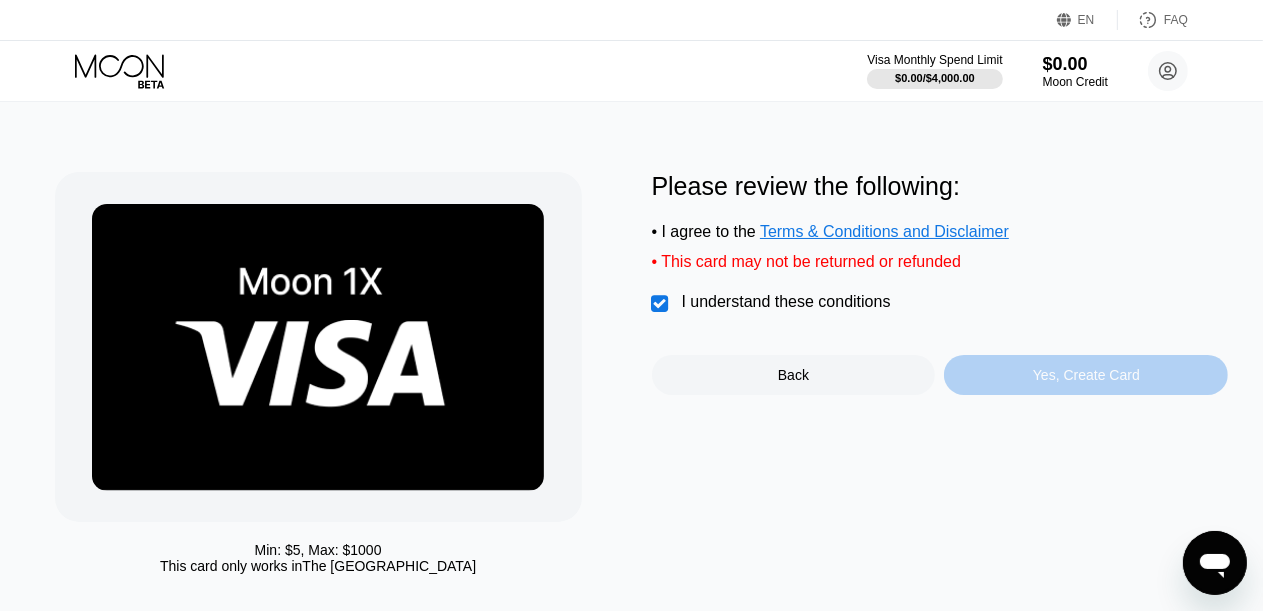 click on "Yes, Create Card" at bounding box center (1086, 375) 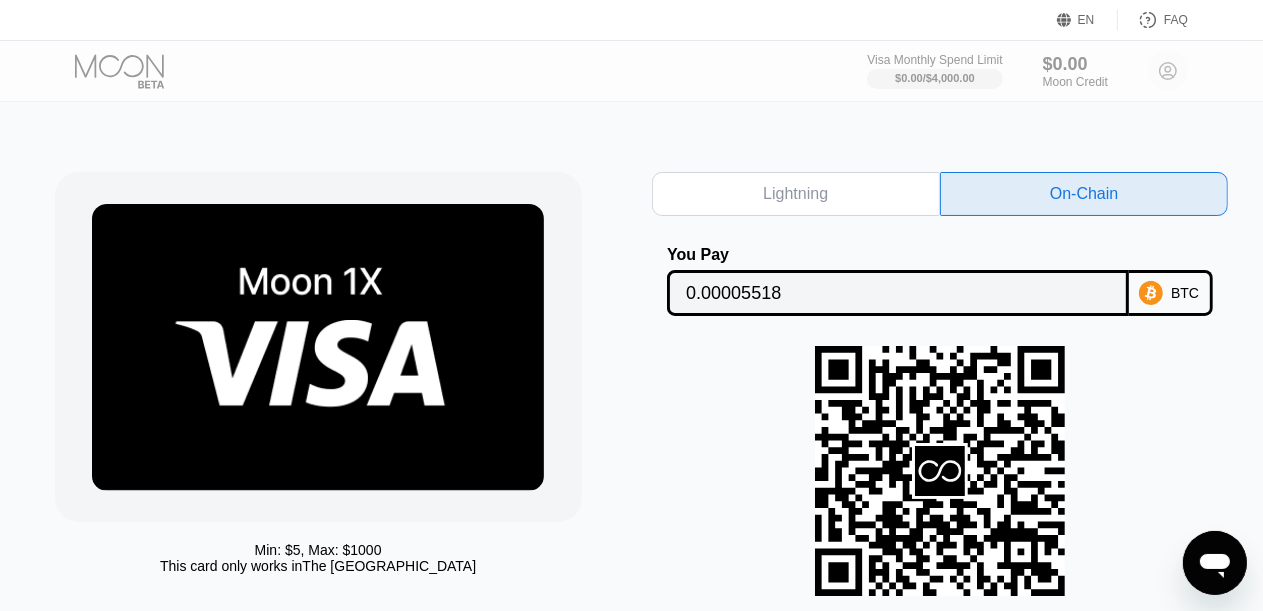 scroll, scrollTop: 0, scrollLeft: 0, axis: both 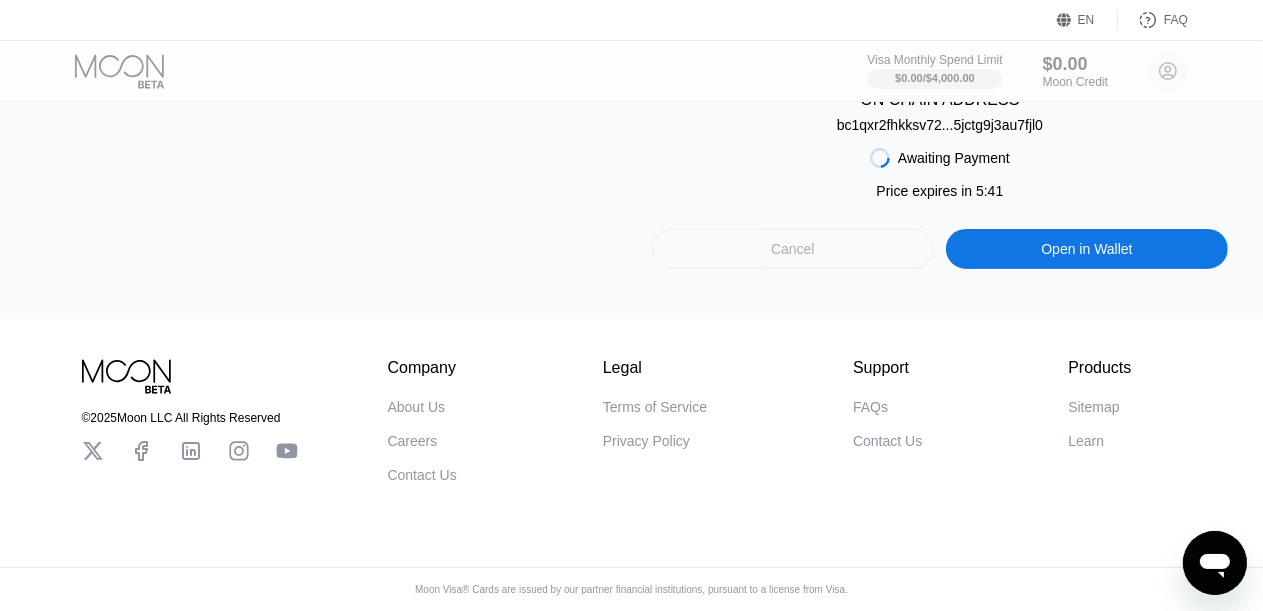 click on "Cancel" at bounding box center (793, 249) 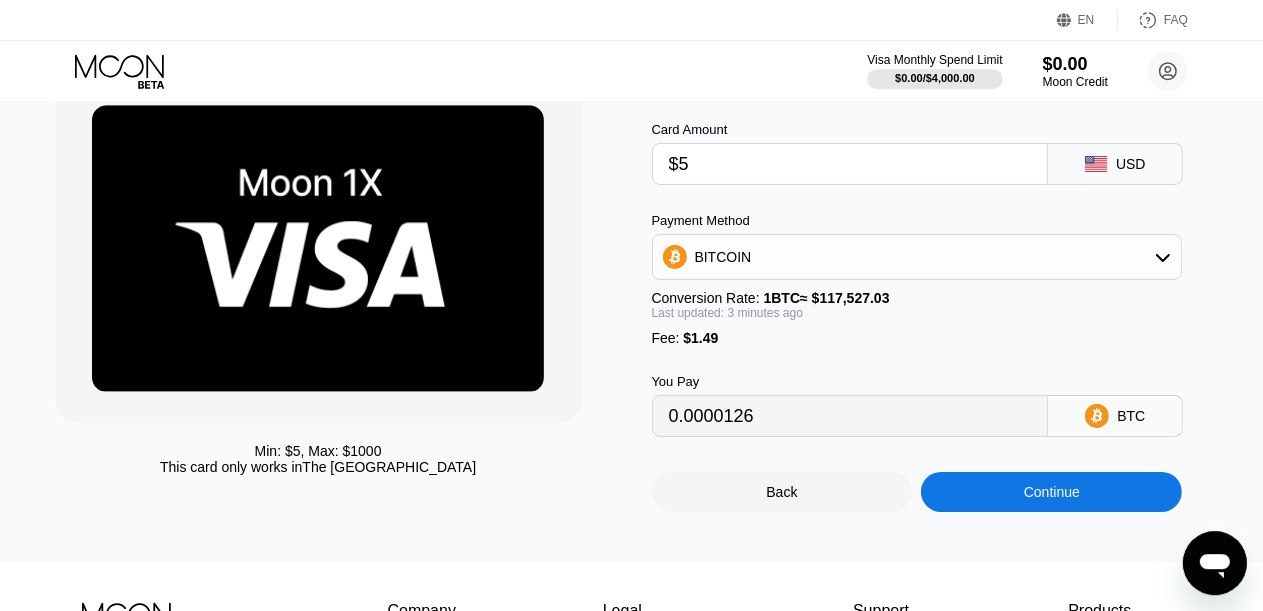 scroll, scrollTop: 0, scrollLeft: 0, axis: both 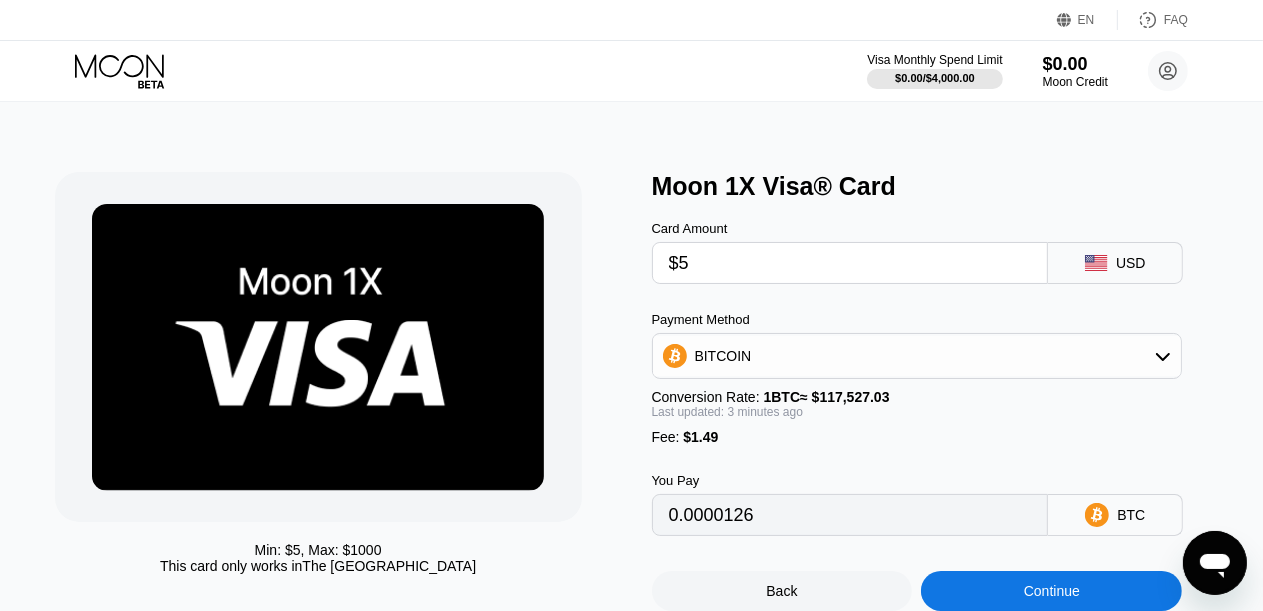 click on "Min: $ 5 , Max: $ 1000 This card only works in  The United States Moon 1X Visa® Card Card Amount $5 USD Payment Method BITCOIN Conversion Rate:   1  BTC  ≈   $117,527.03 Last updated:   3 minutes ago Fee :   $1.49 You Pay 0.0000126 BTC Back Continue" at bounding box center [632, 381] 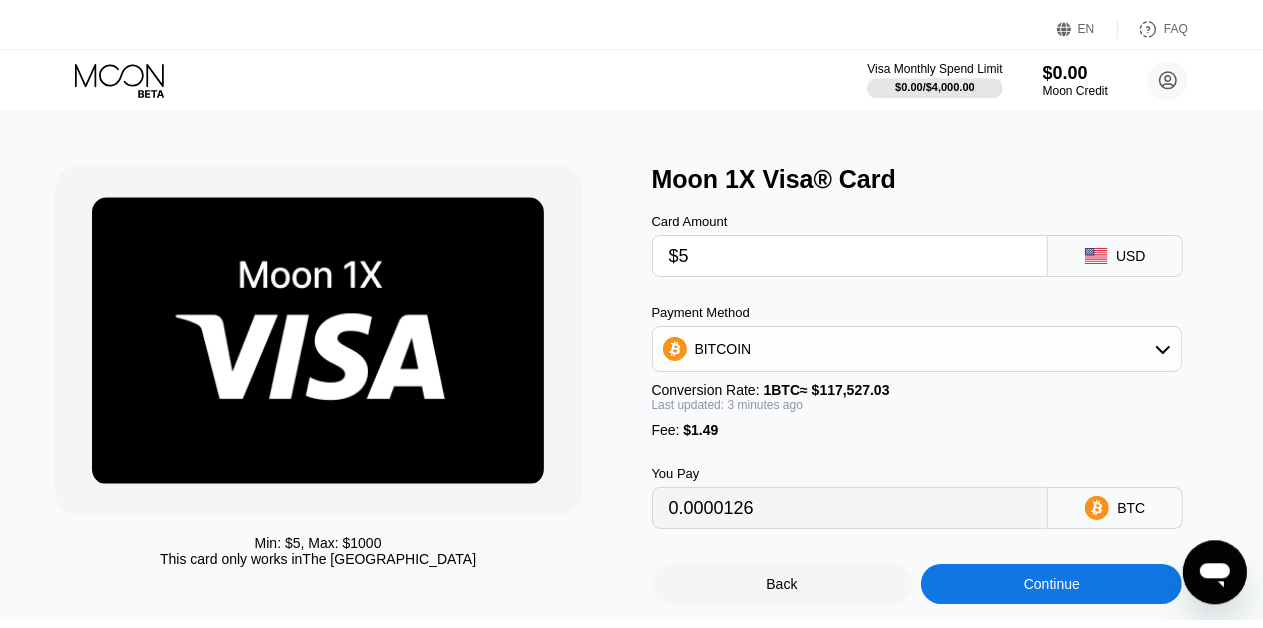scroll, scrollTop: 0, scrollLeft: 0, axis: both 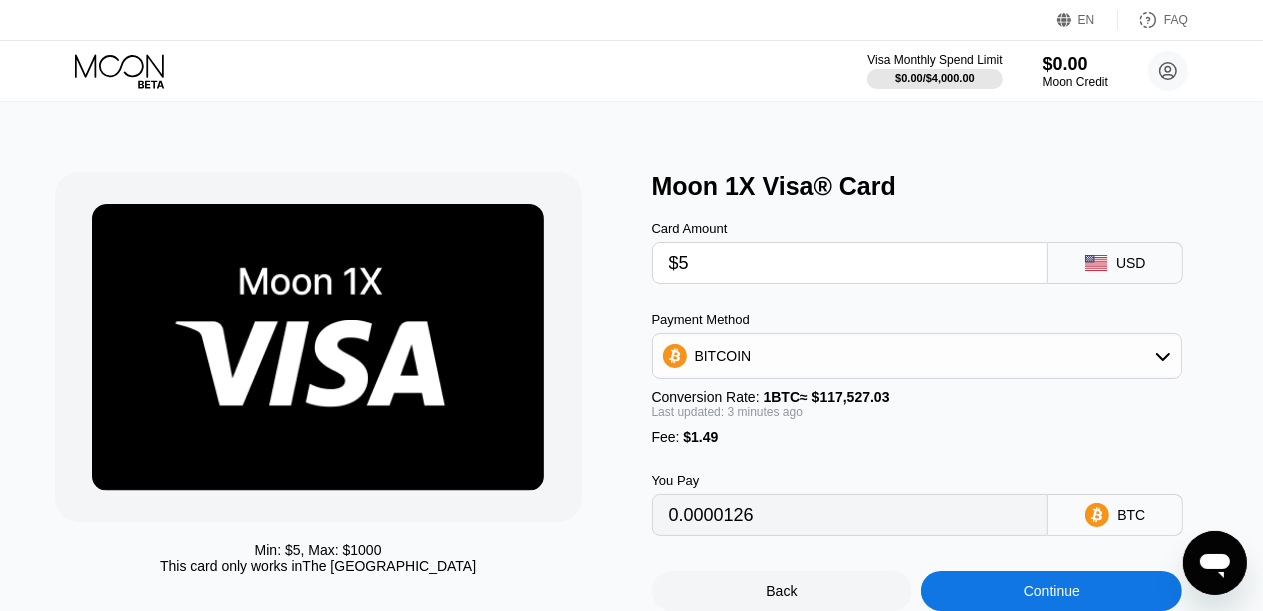 click at bounding box center (318, 347) 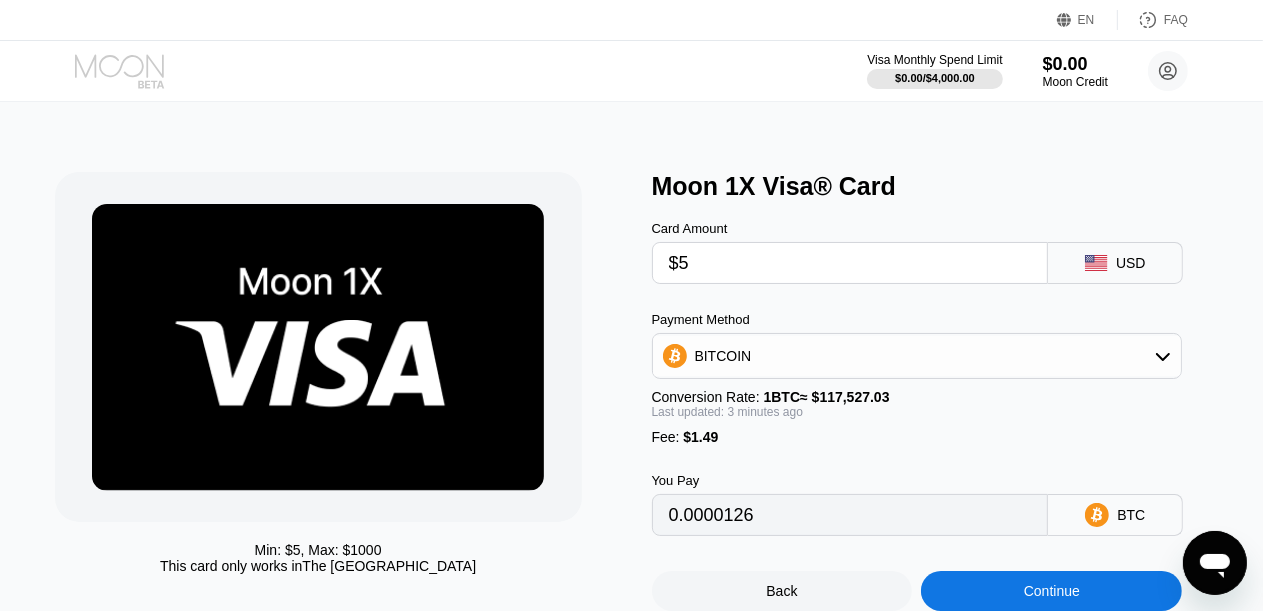 click 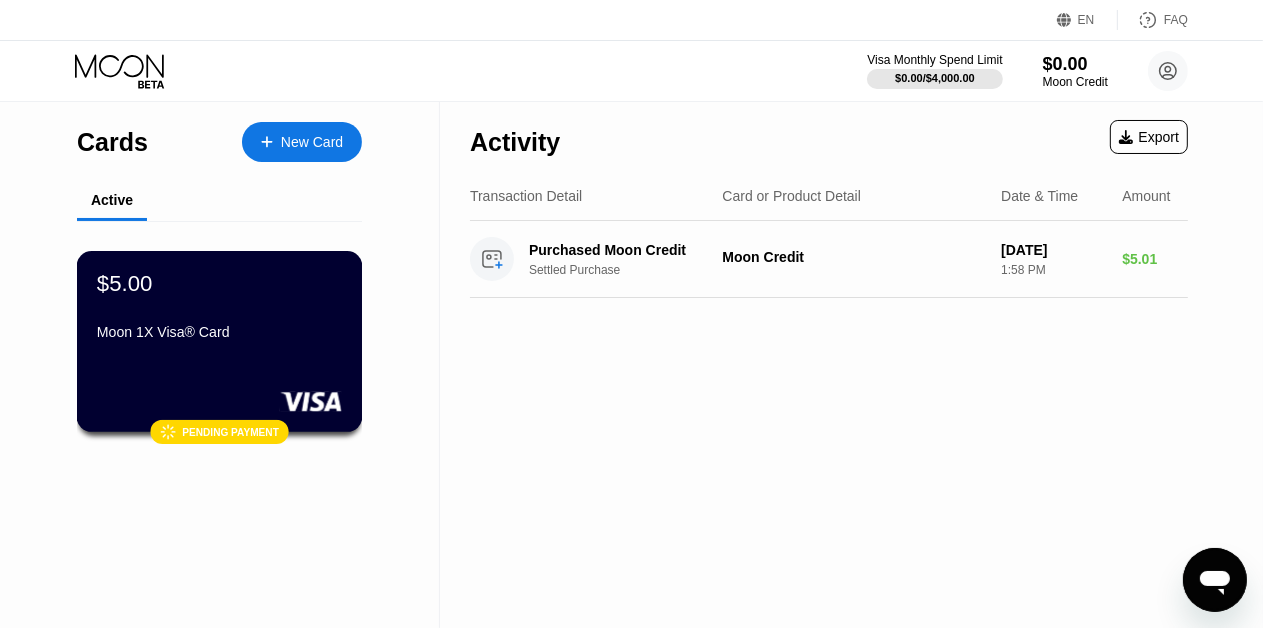 click on "$5.00 Moon 1X Visa® Card  Pending payment" at bounding box center (220, 341) 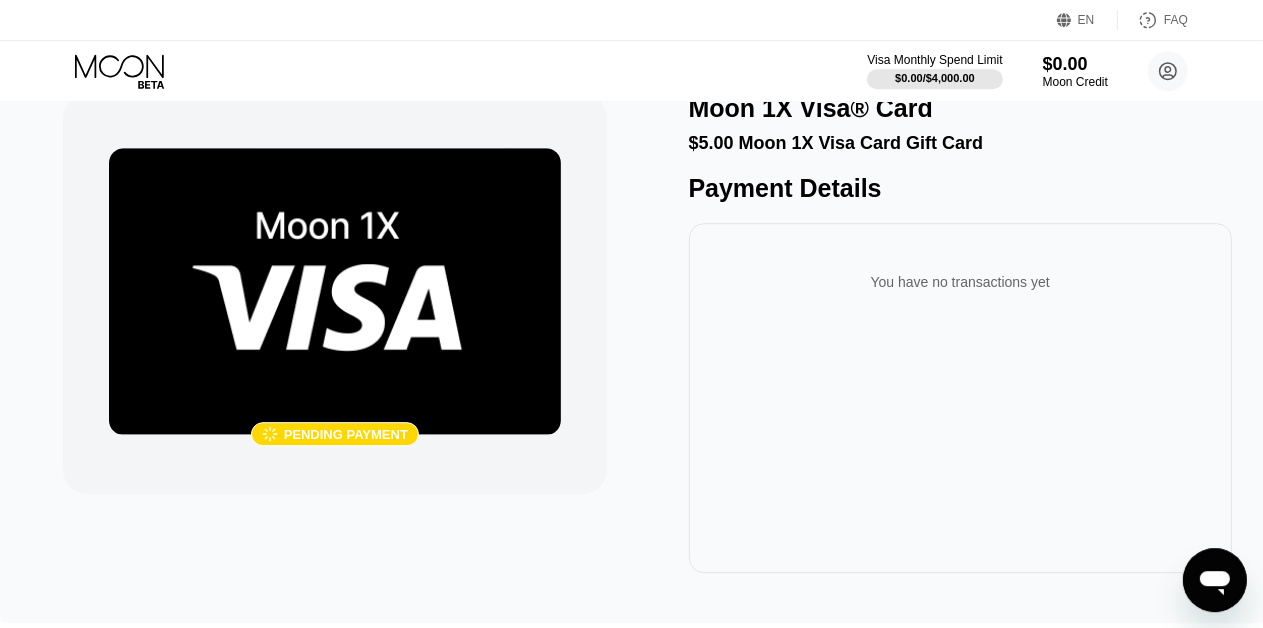 scroll, scrollTop: 0, scrollLeft: 0, axis: both 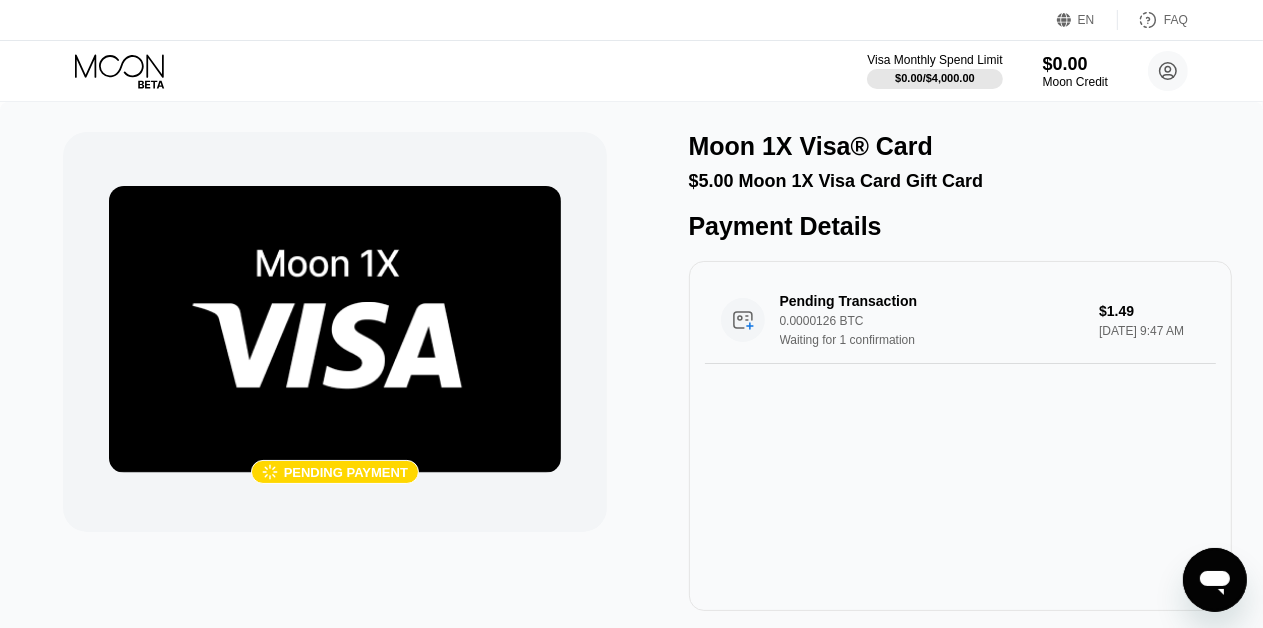 click 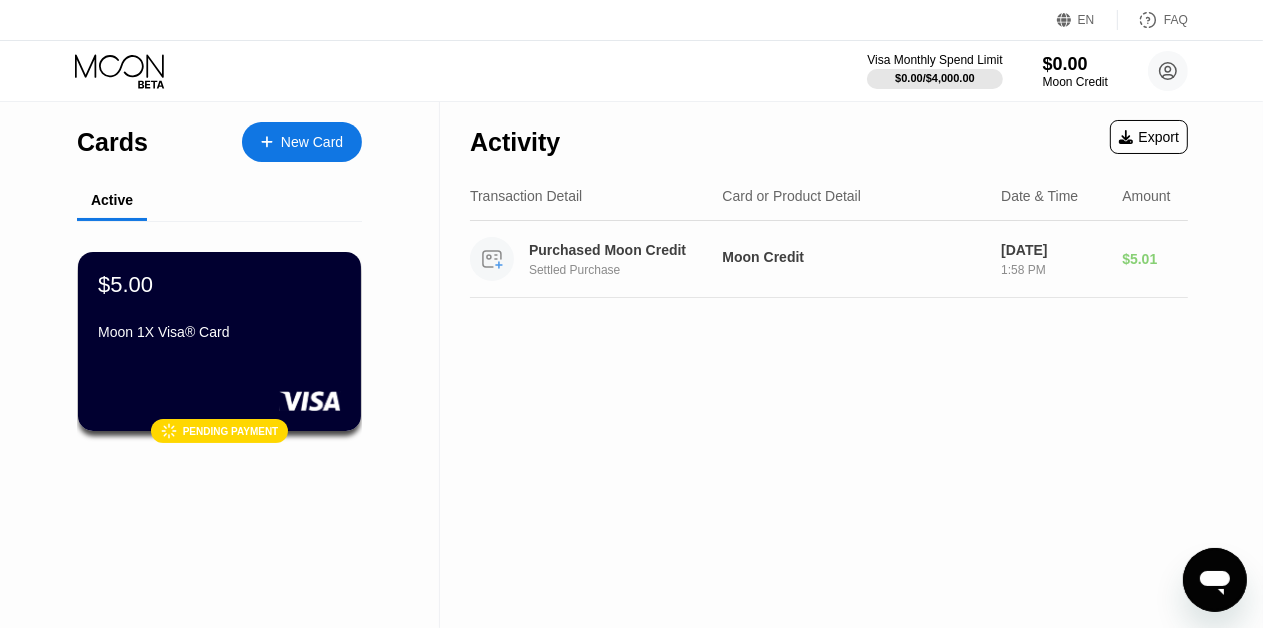 click on "Purchased Moon Credit" at bounding box center [628, 250] 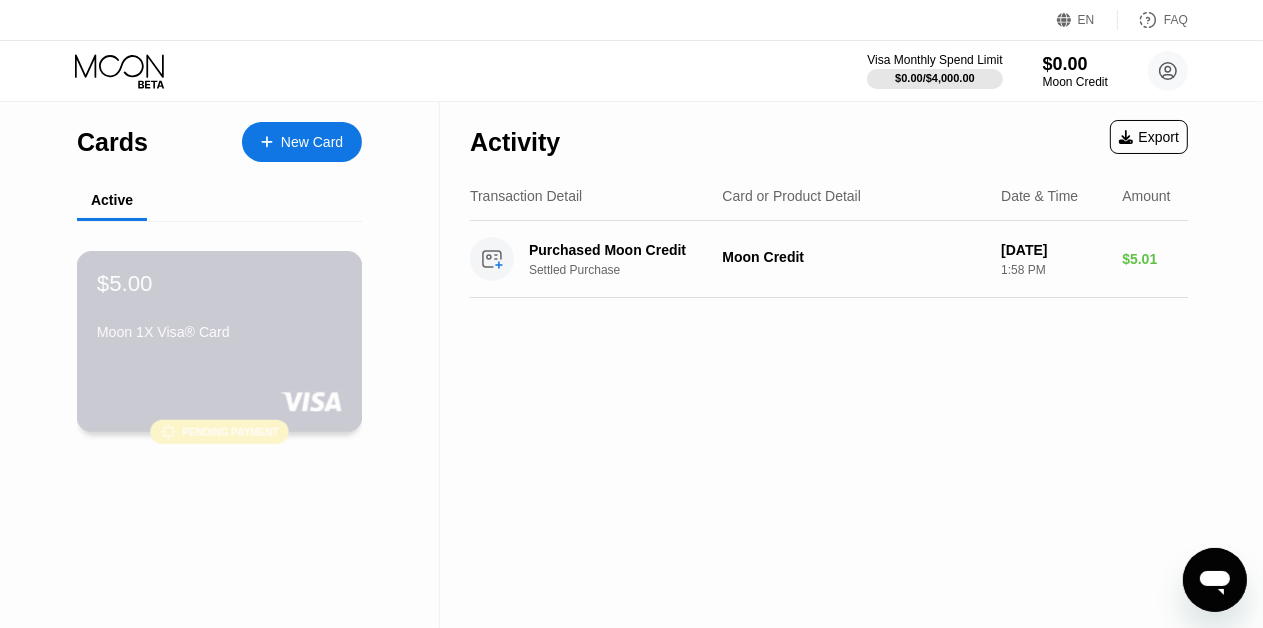 click on "Pending payment" at bounding box center [230, 431] 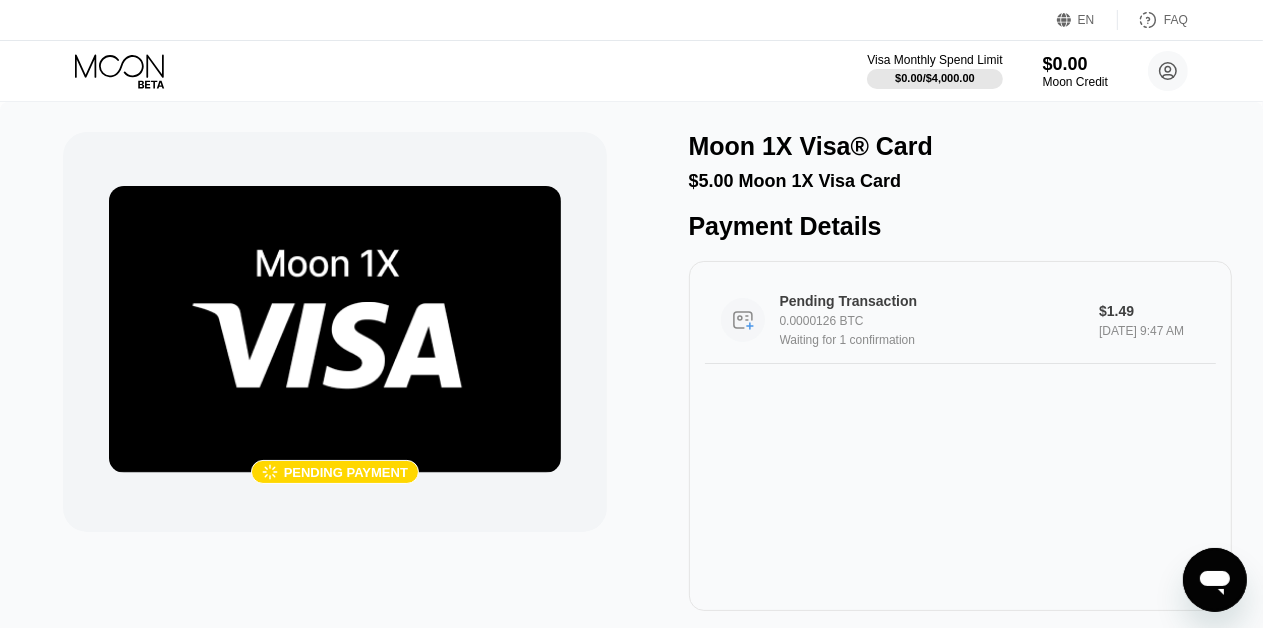 click on "Pending Transaction 0.0000126 BTC Waiting for 1 confirmation" at bounding box center [943, 320] 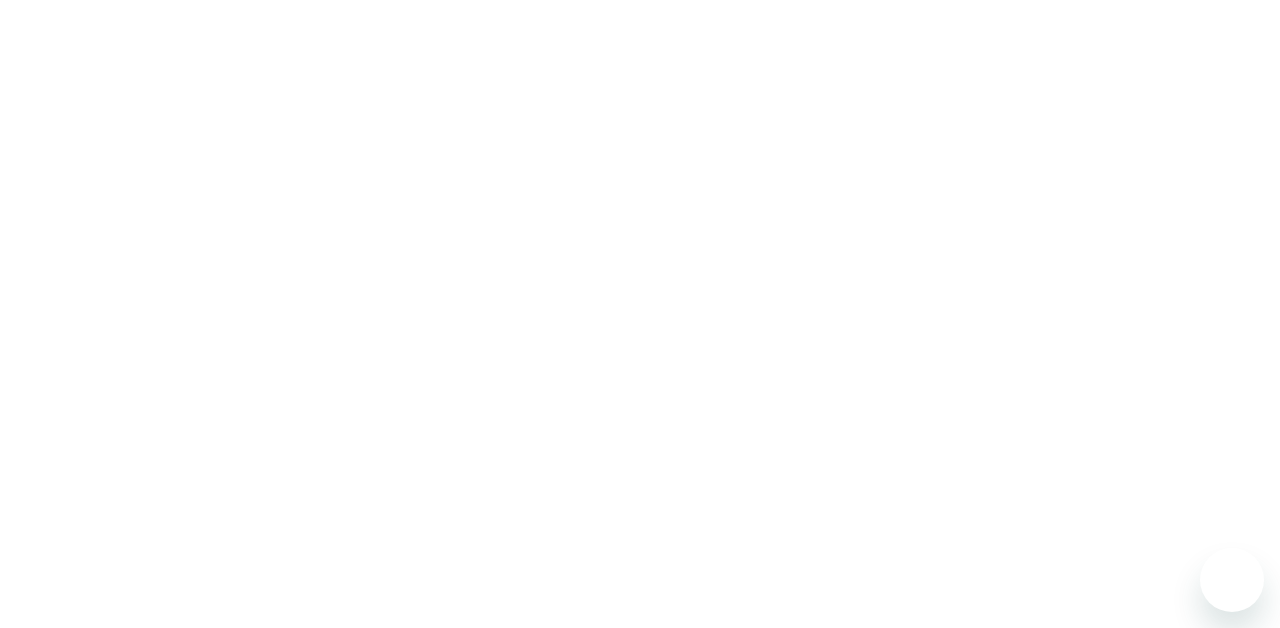 scroll, scrollTop: 0, scrollLeft: 0, axis: both 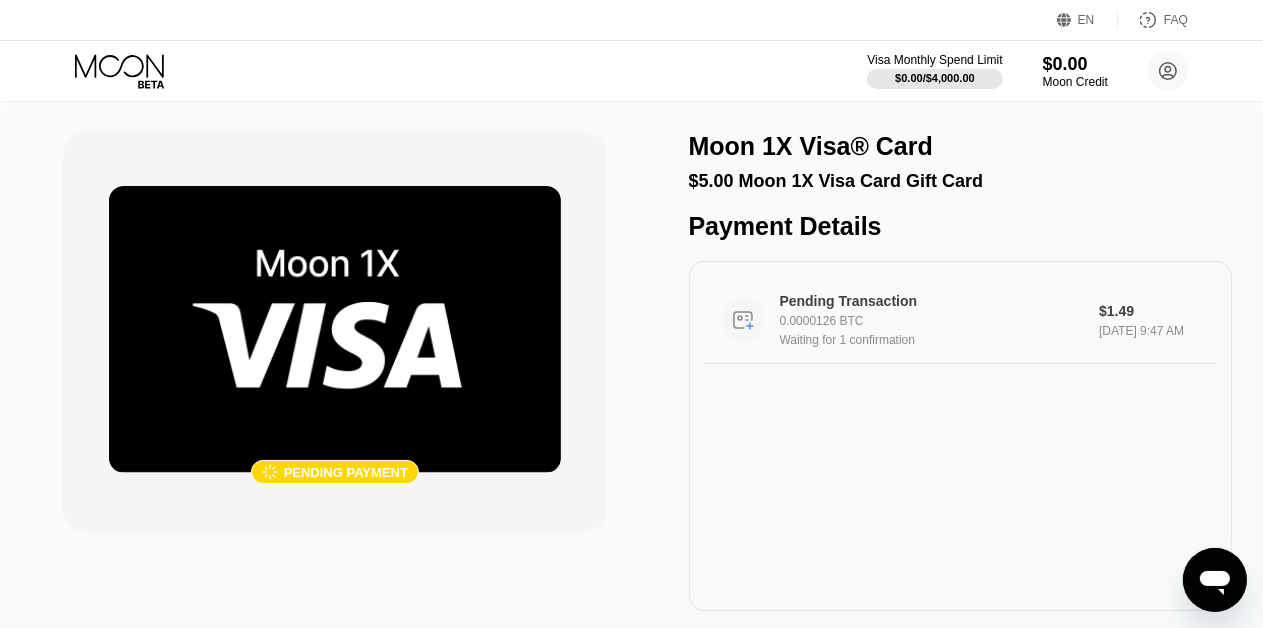 click on "Waiting for 1 confirmation" at bounding box center [943, 340] 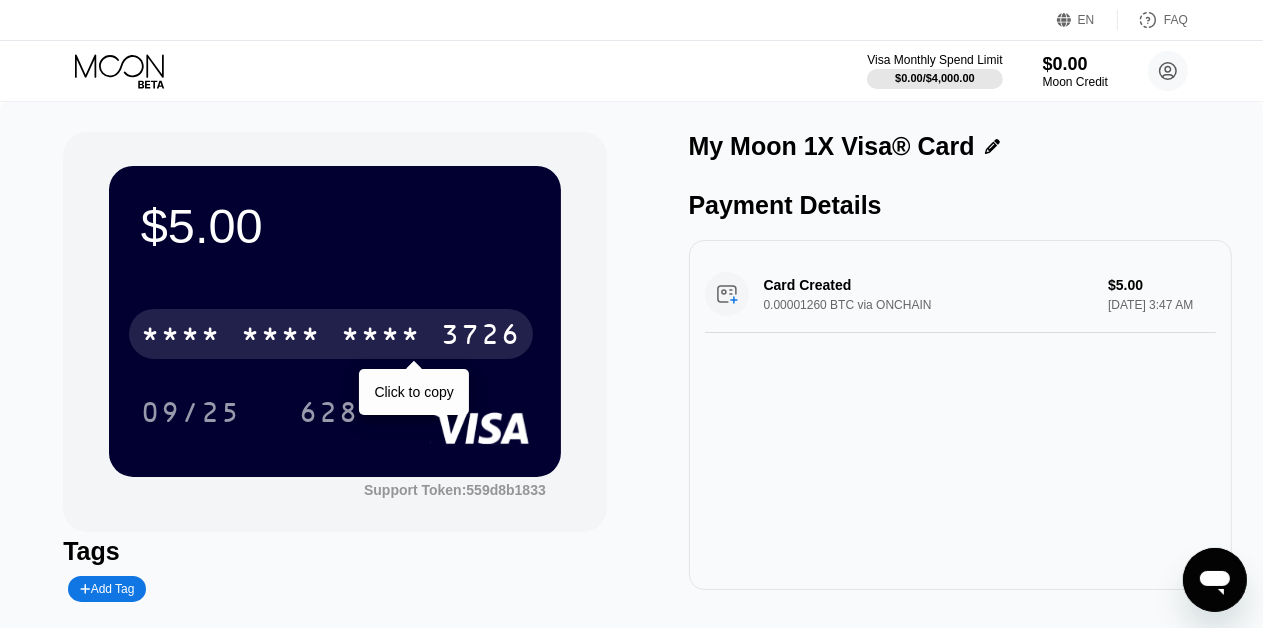 click on "3726" at bounding box center [481, 337] 